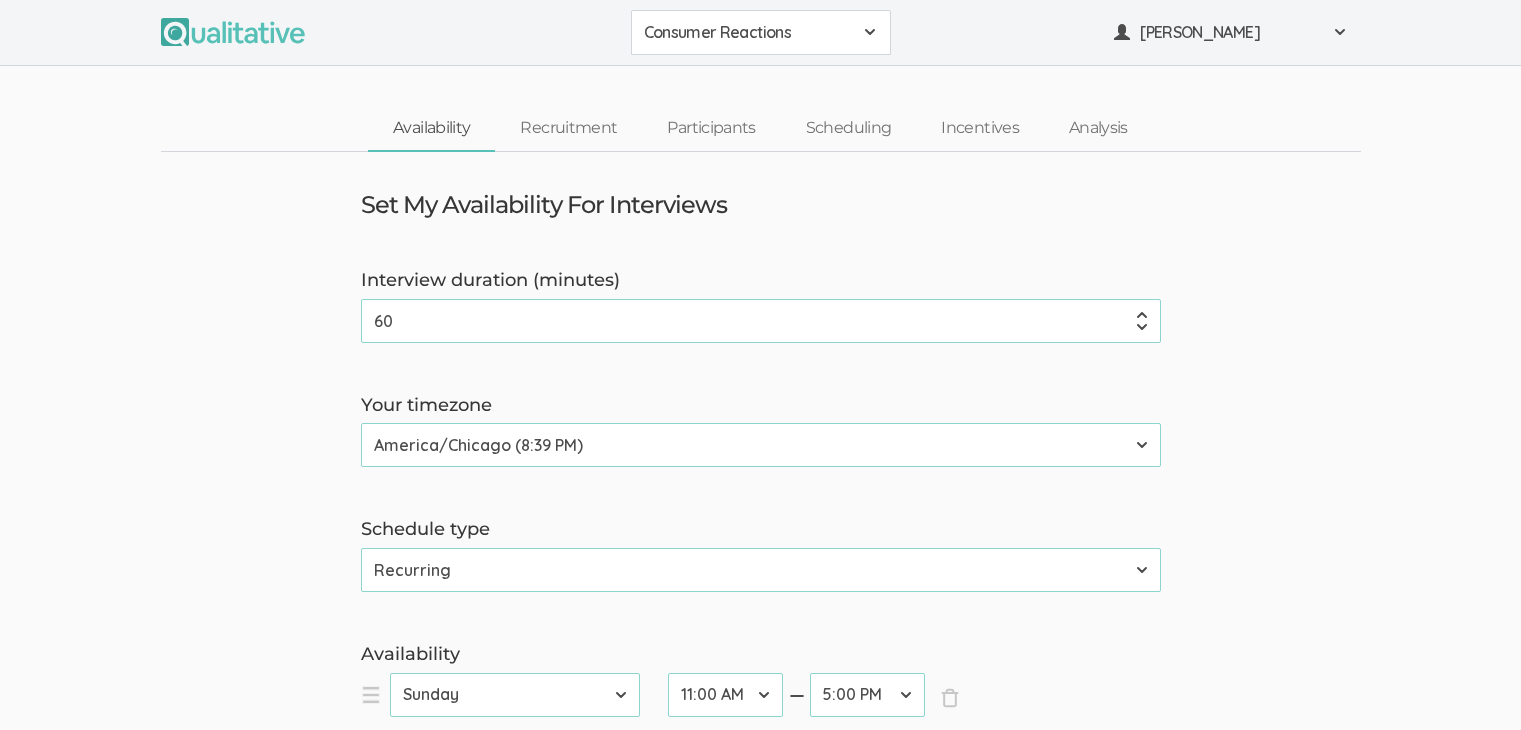 scroll, scrollTop: 0, scrollLeft: 0, axis: both 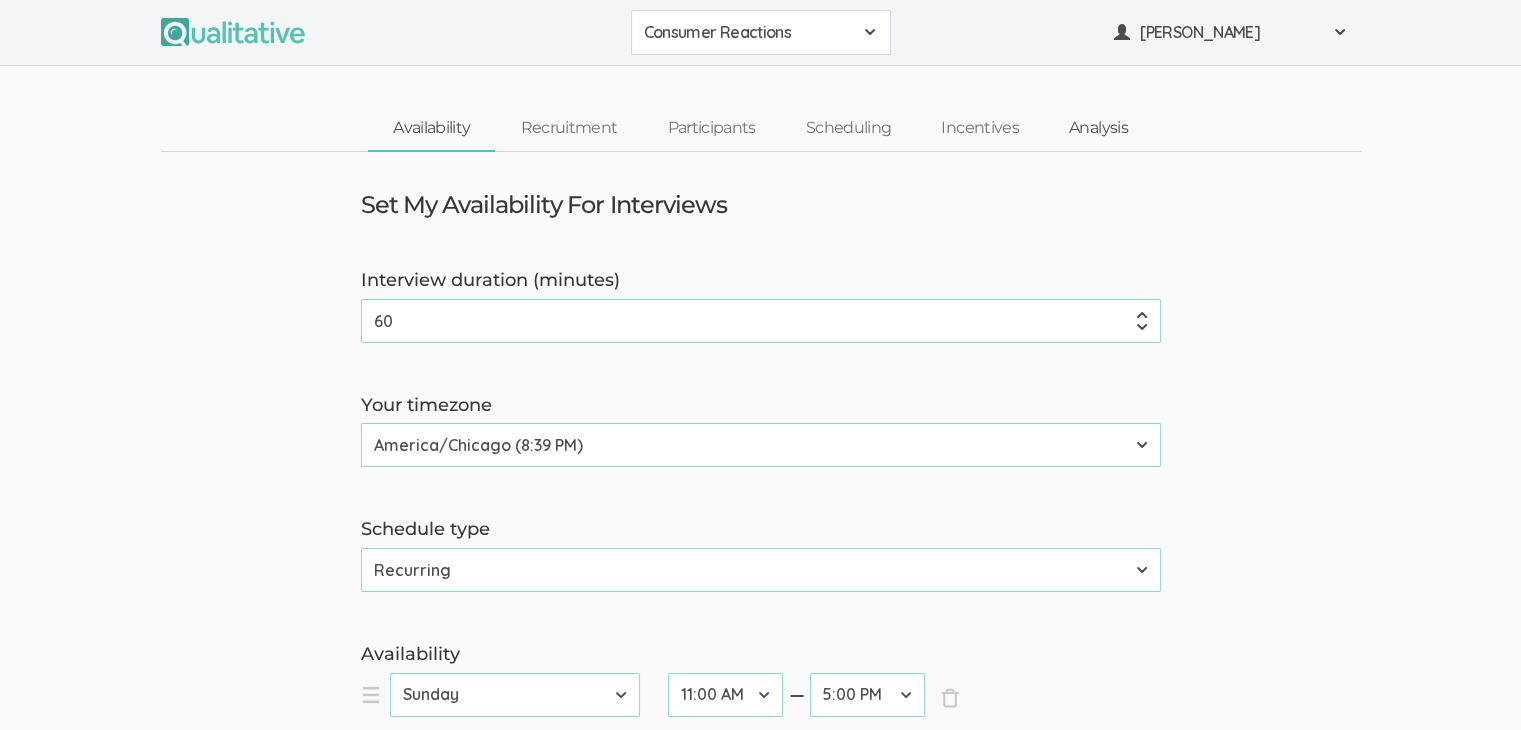 click on "Analysis" at bounding box center (1098, 128) 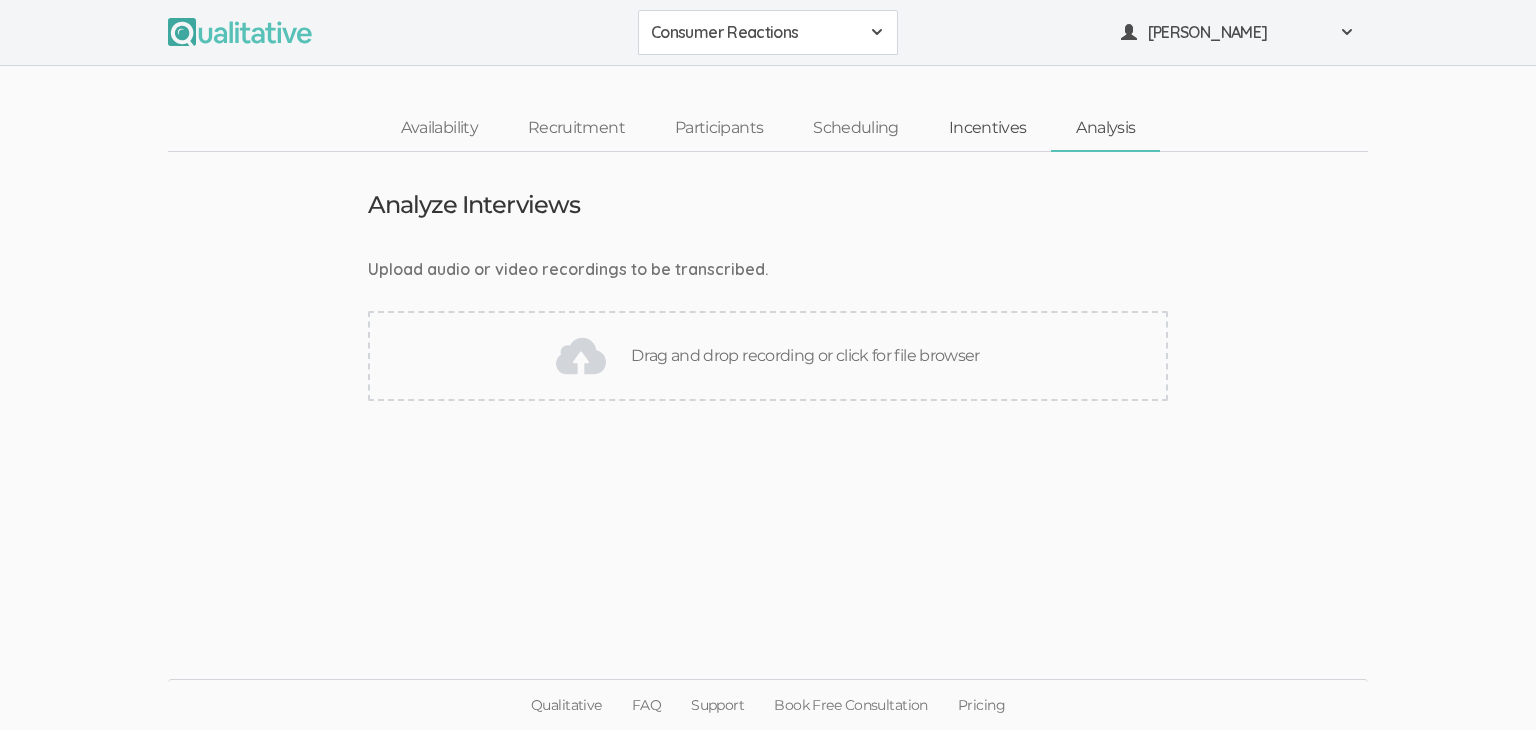 click on "Incentives" at bounding box center [988, 128] 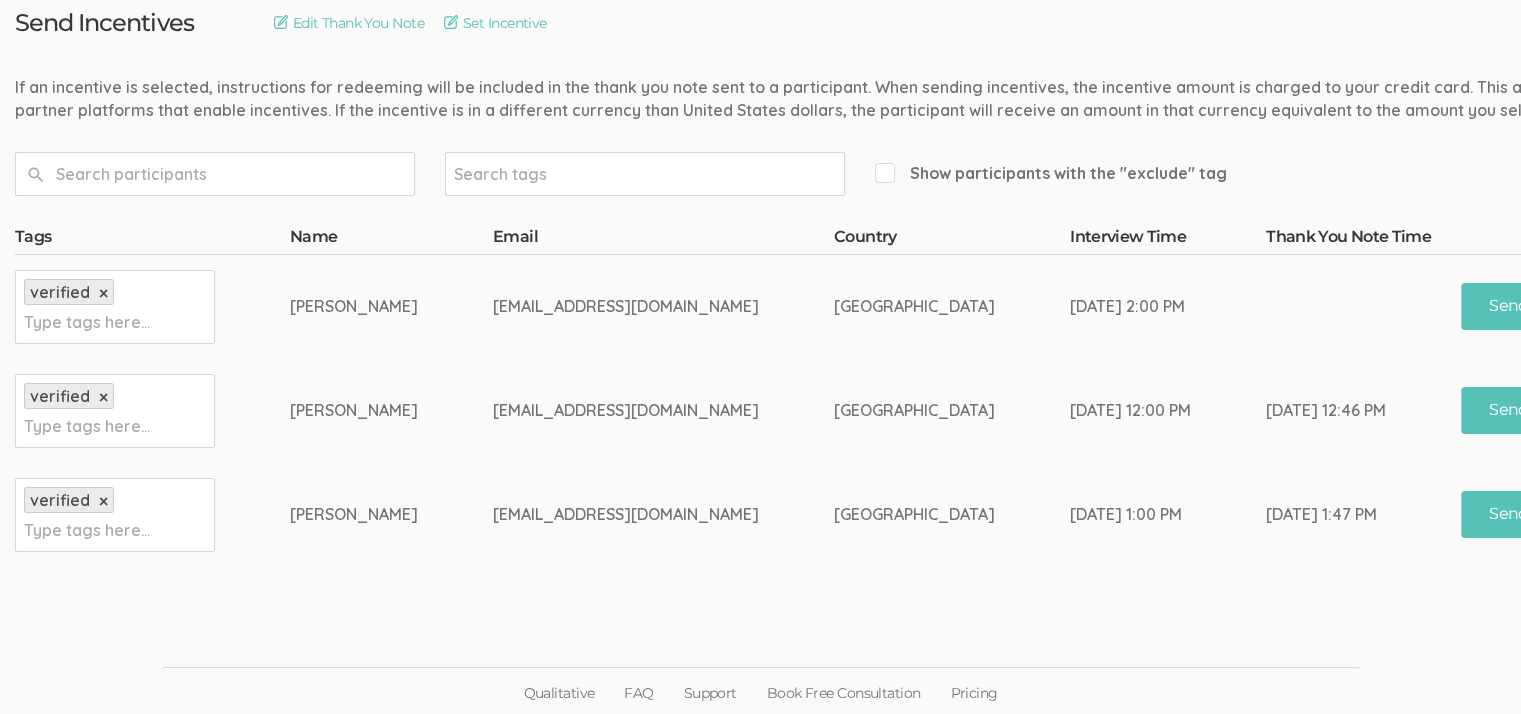 scroll, scrollTop: 0, scrollLeft: 0, axis: both 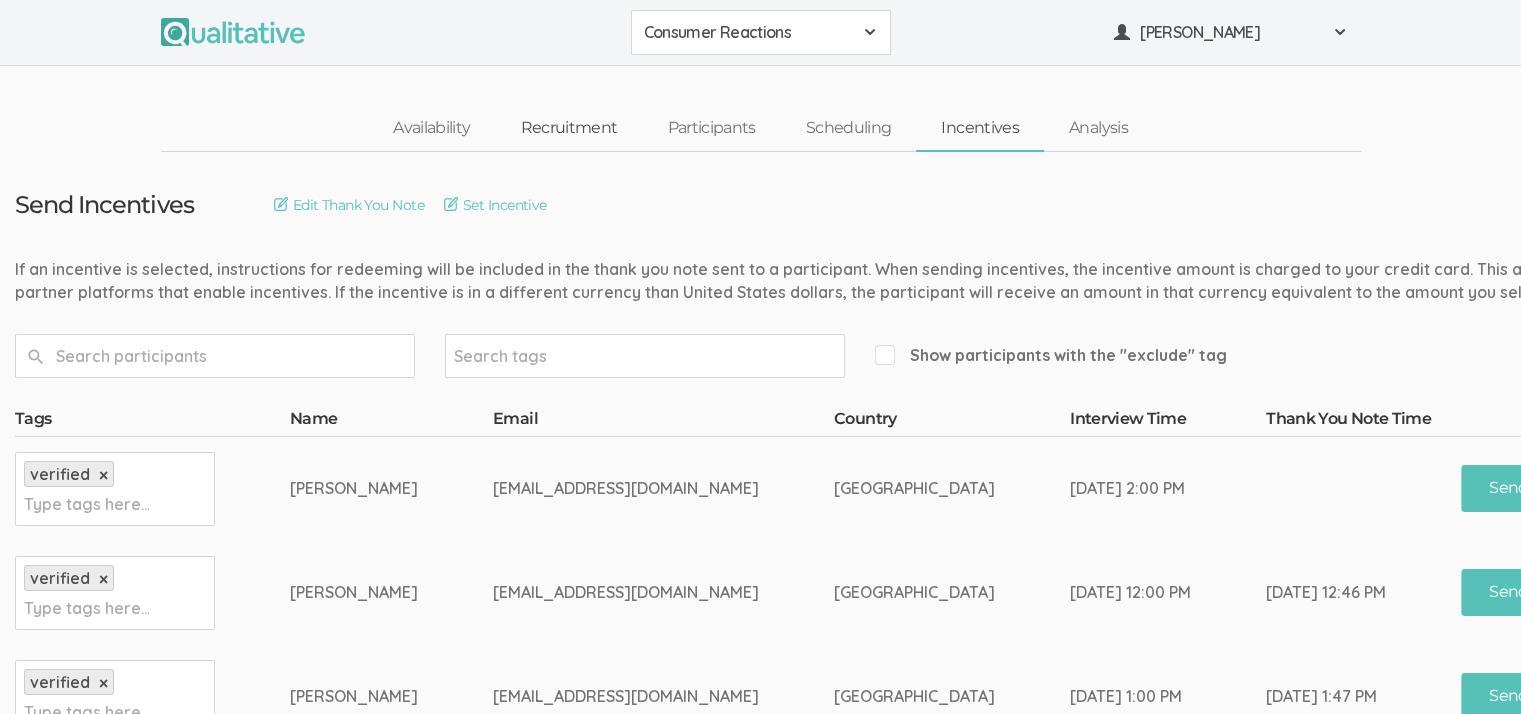 click on "Recruitment" at bounding box center (568, 128) 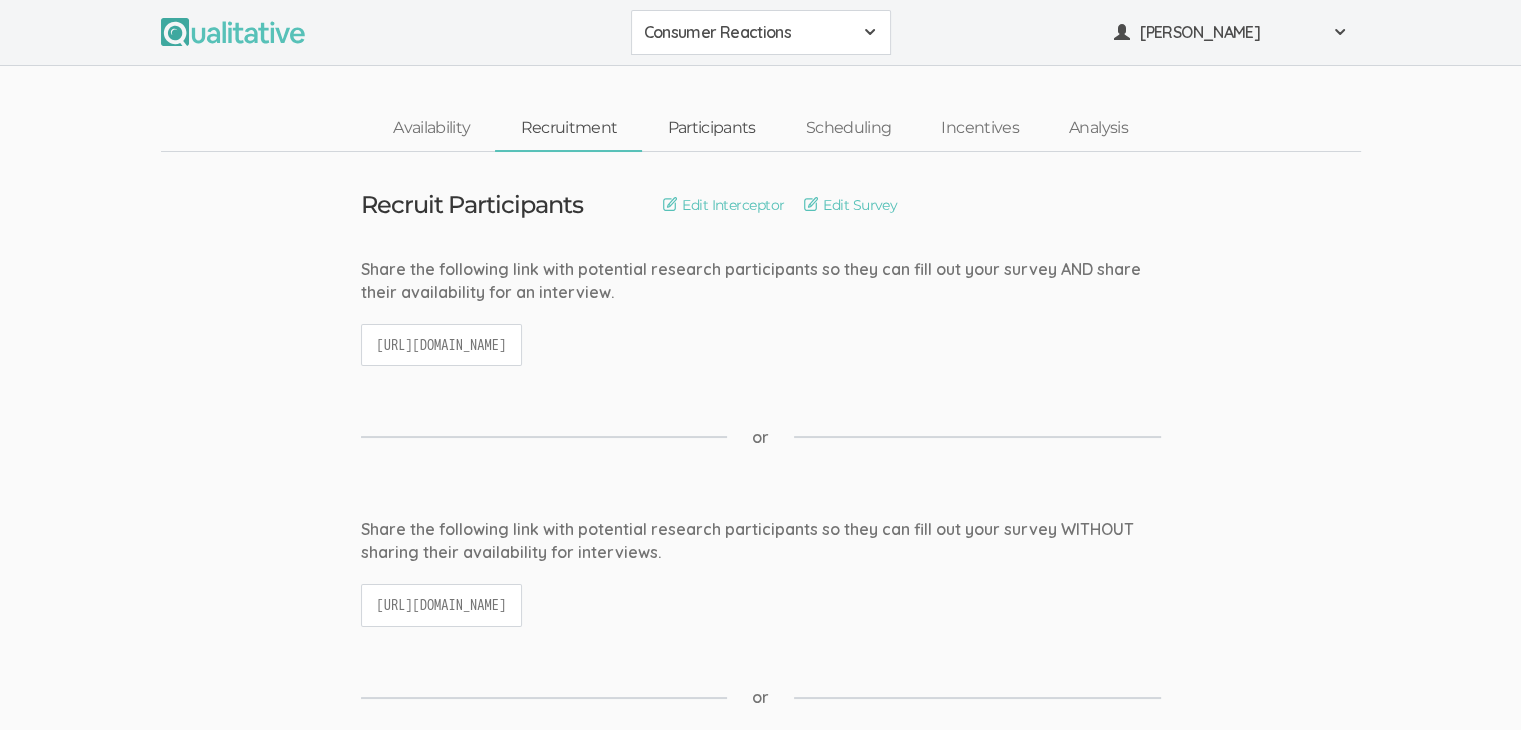 click on "Participants" at bounding box center [711, 128] 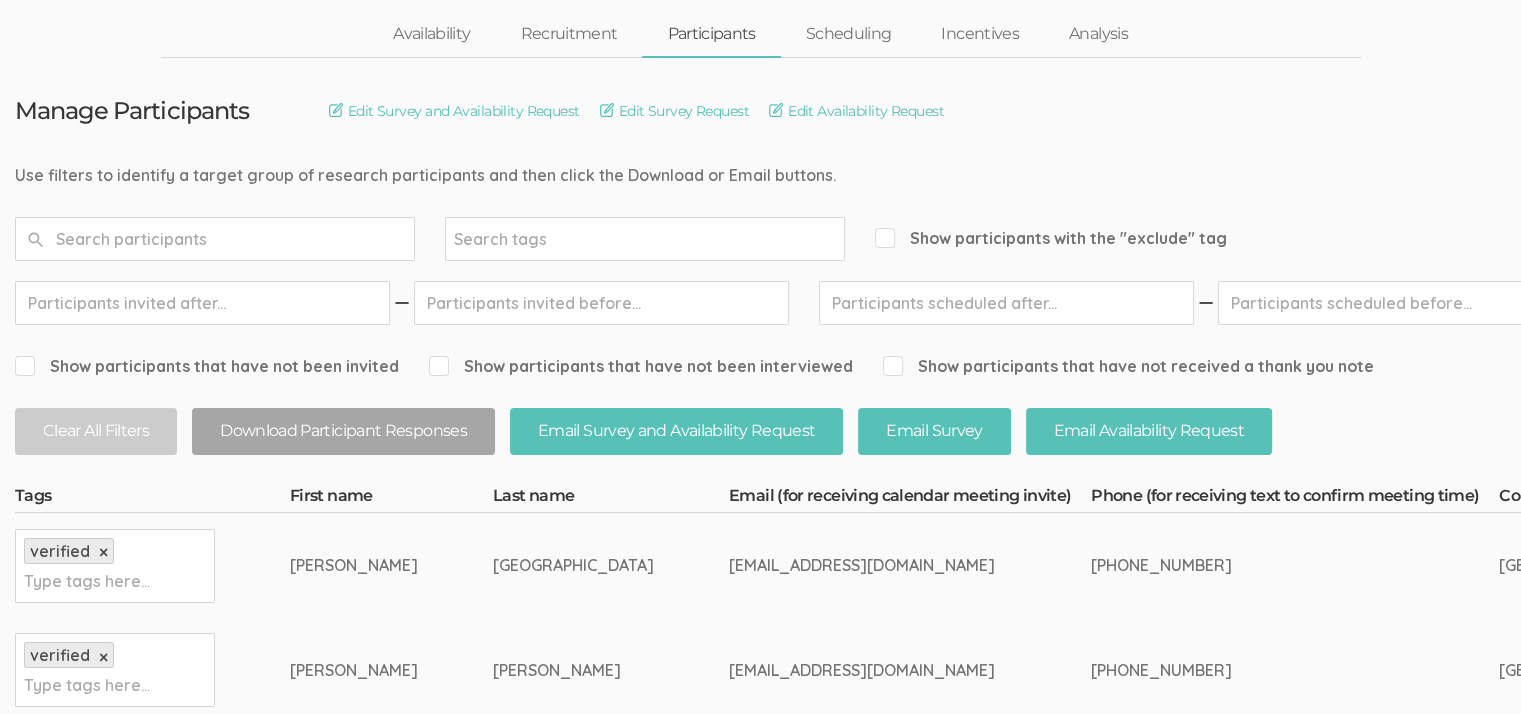 scroll, scrollTop: 436, scrollLeft: 0, axis: vertical 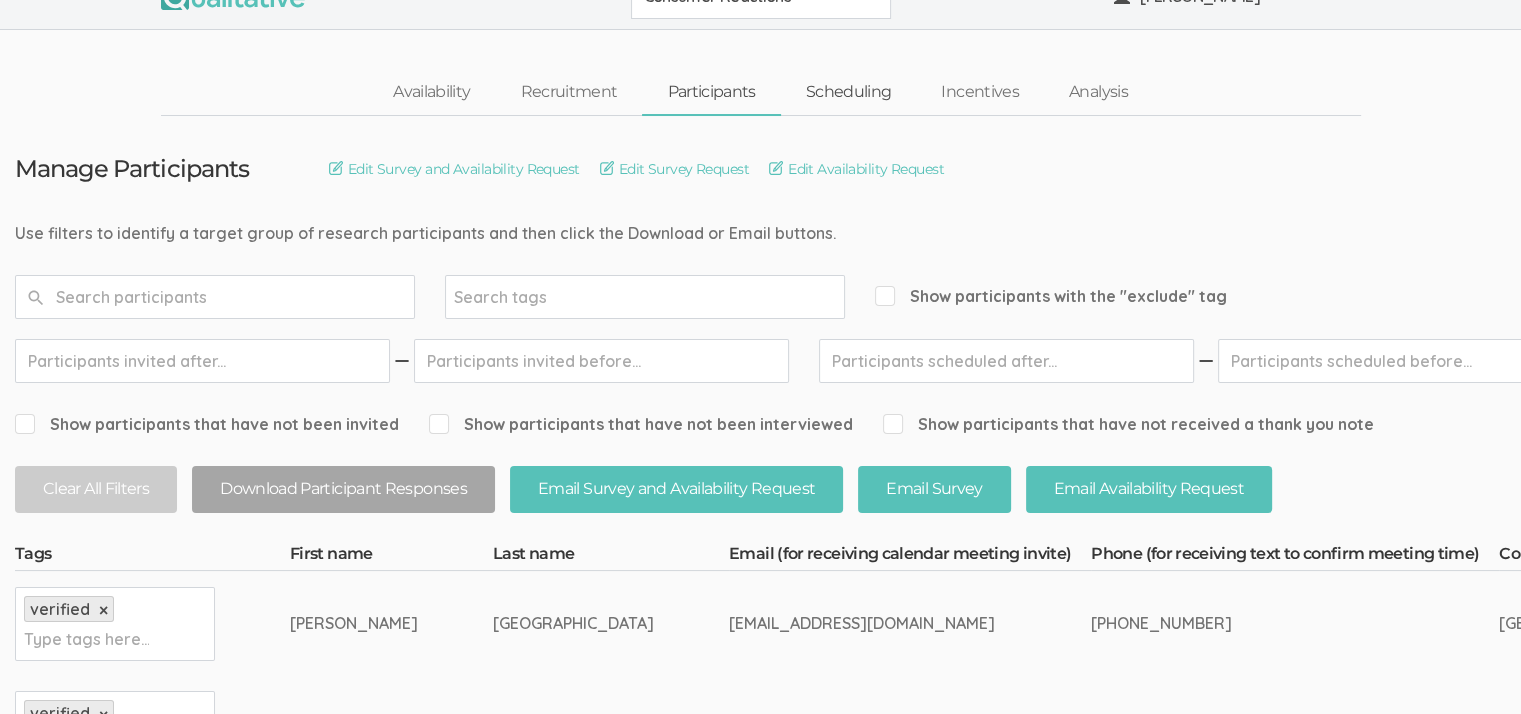 click on "Scheduling" at bounding box center [849, 92] 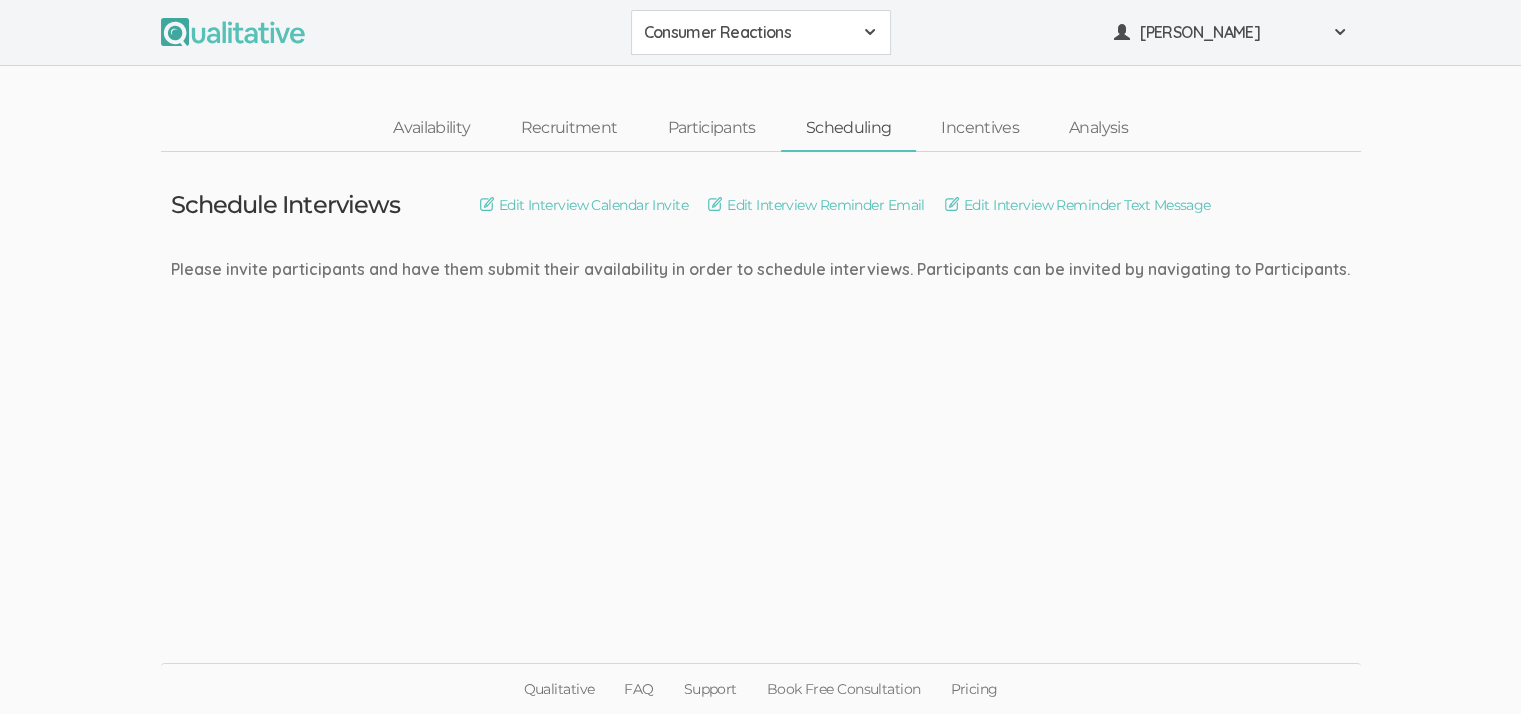 scroll, scrollTop: 0, scrollLeft: 0, axis: both 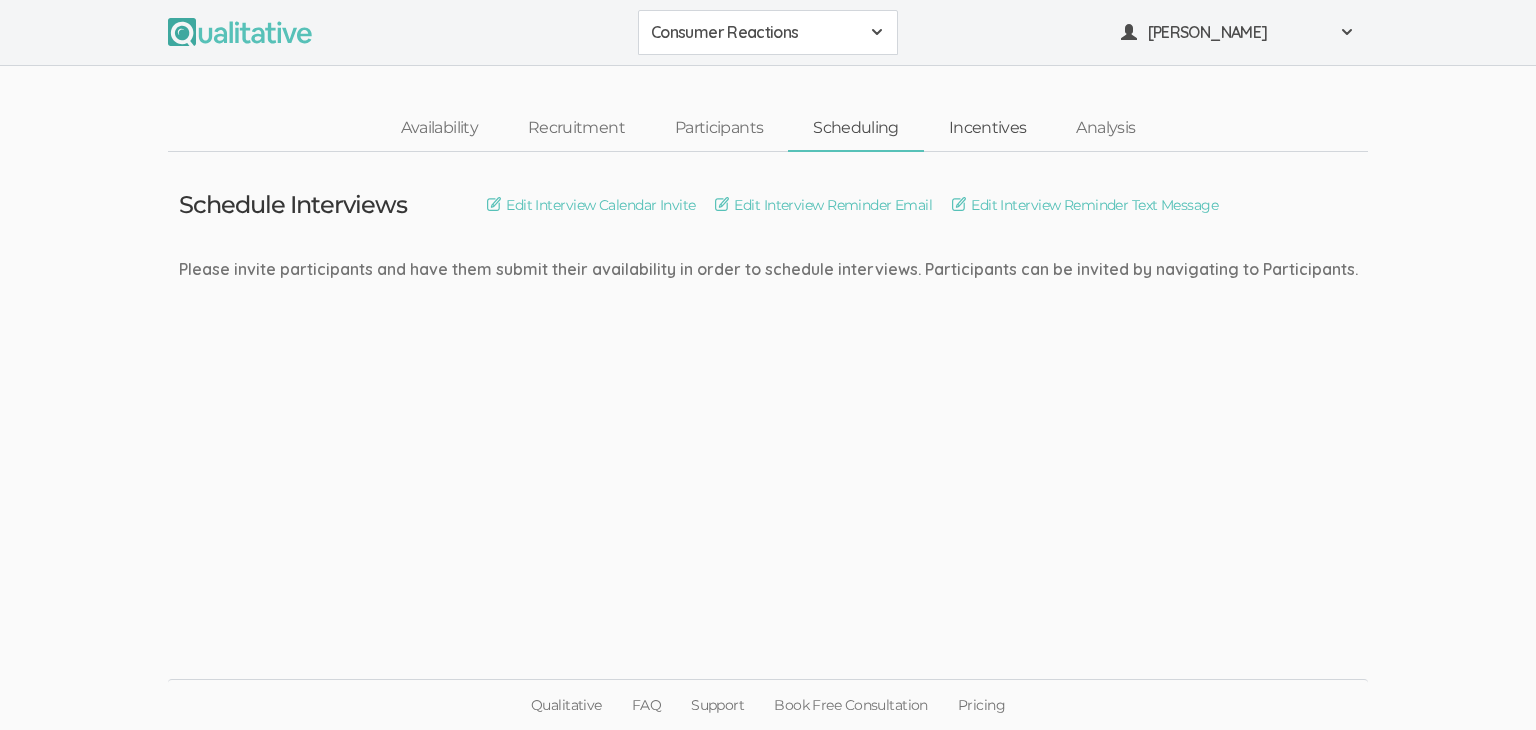click on "Incentives" at bounding box center [988, 128] 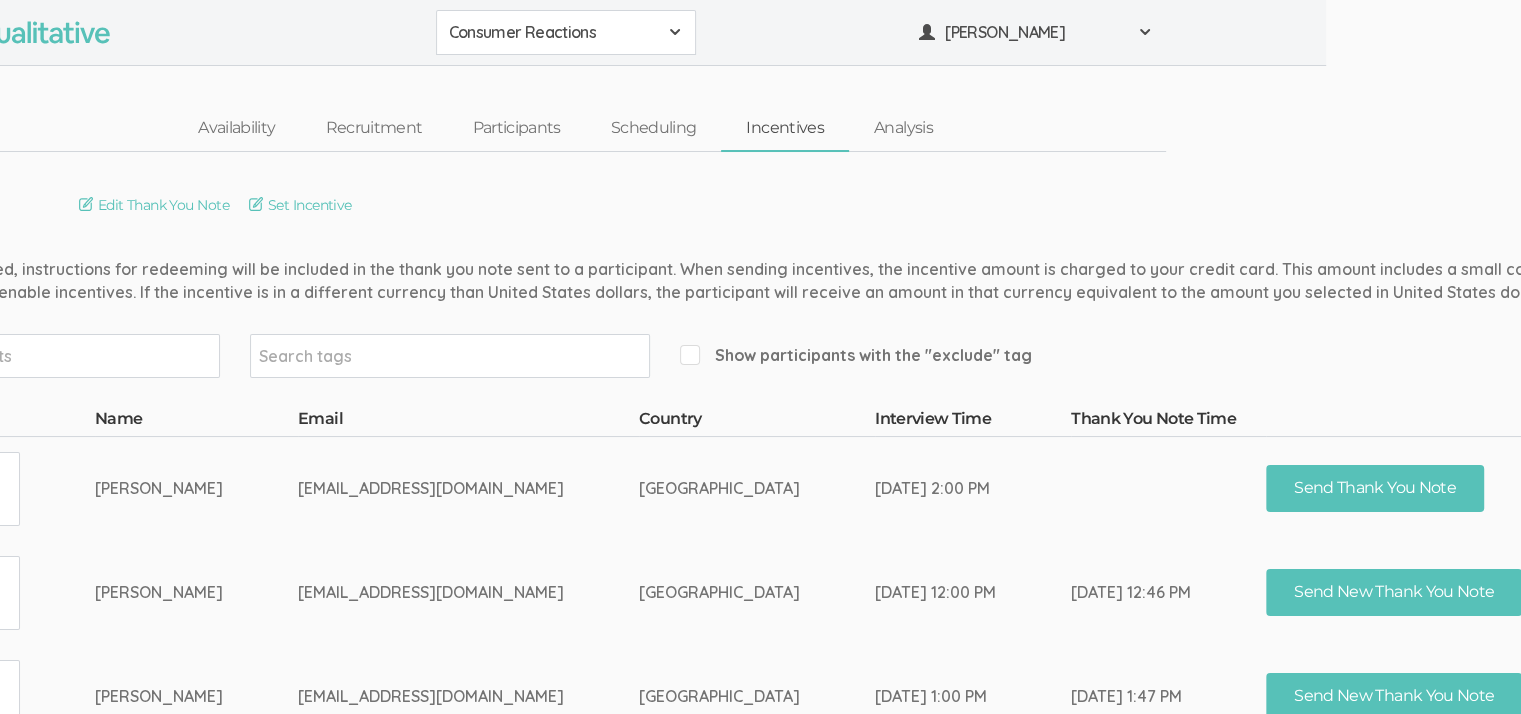 scroll, scrollTop: 0, scrollLeft: 504, axis: horizontal 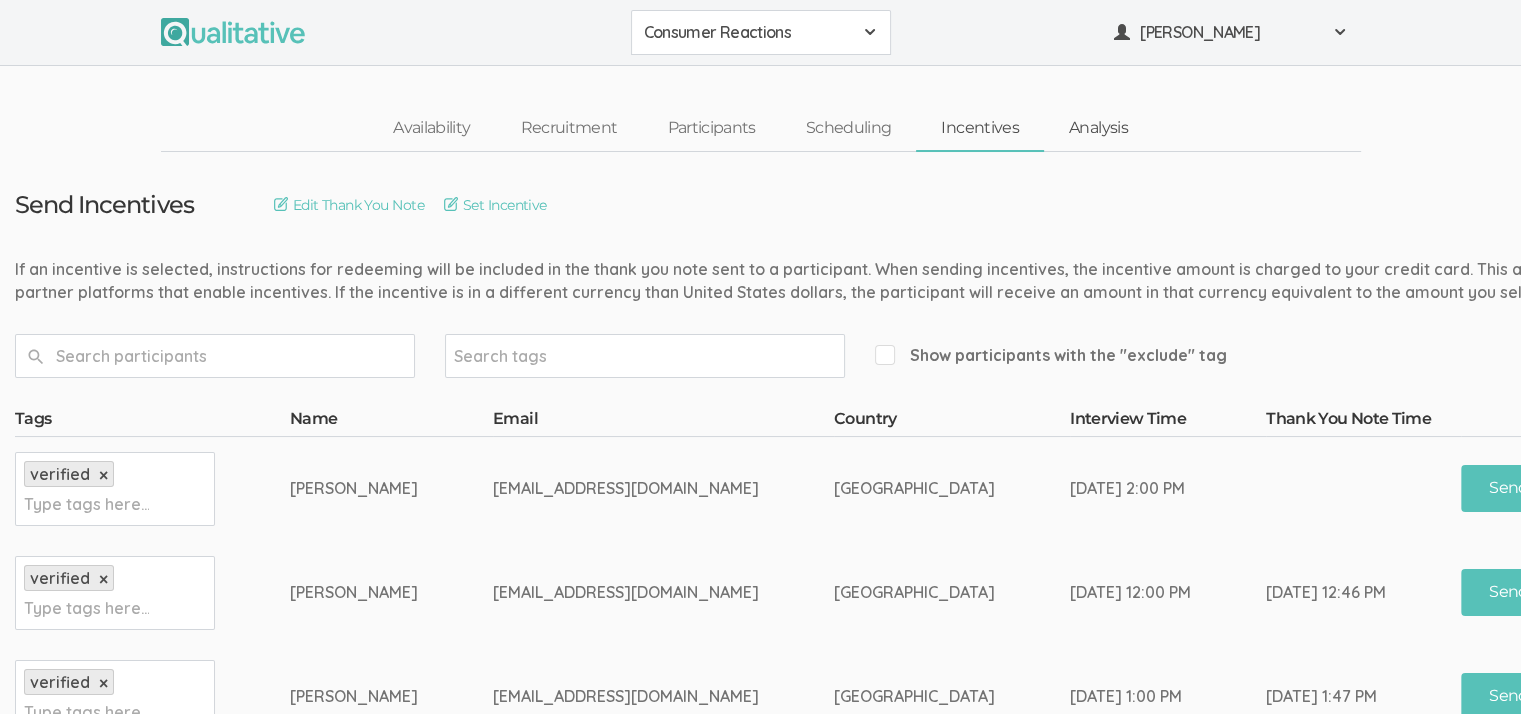 click on "Analysis" at bounding box center (1098, 128) 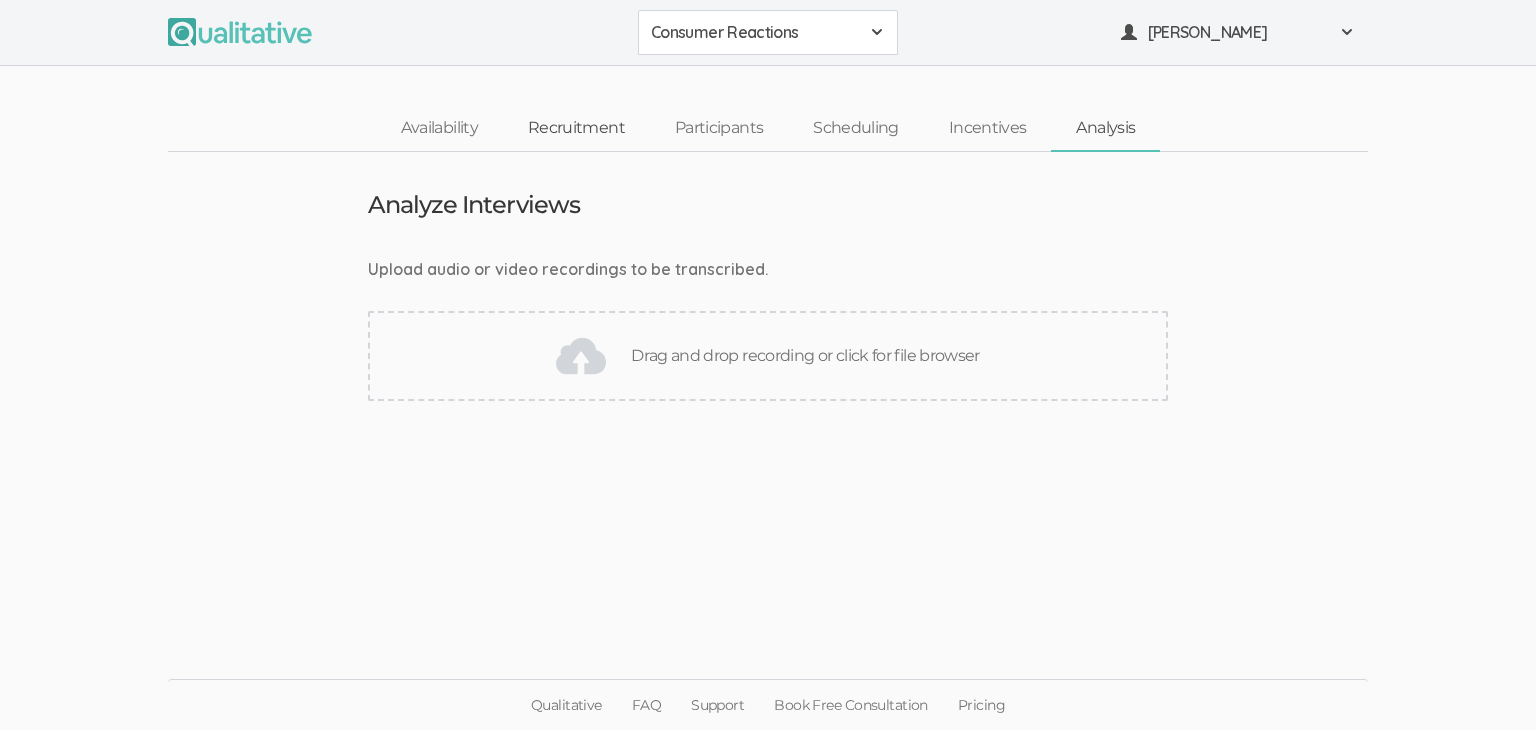 click on "Recruitment" at bounding box center [576, 128] 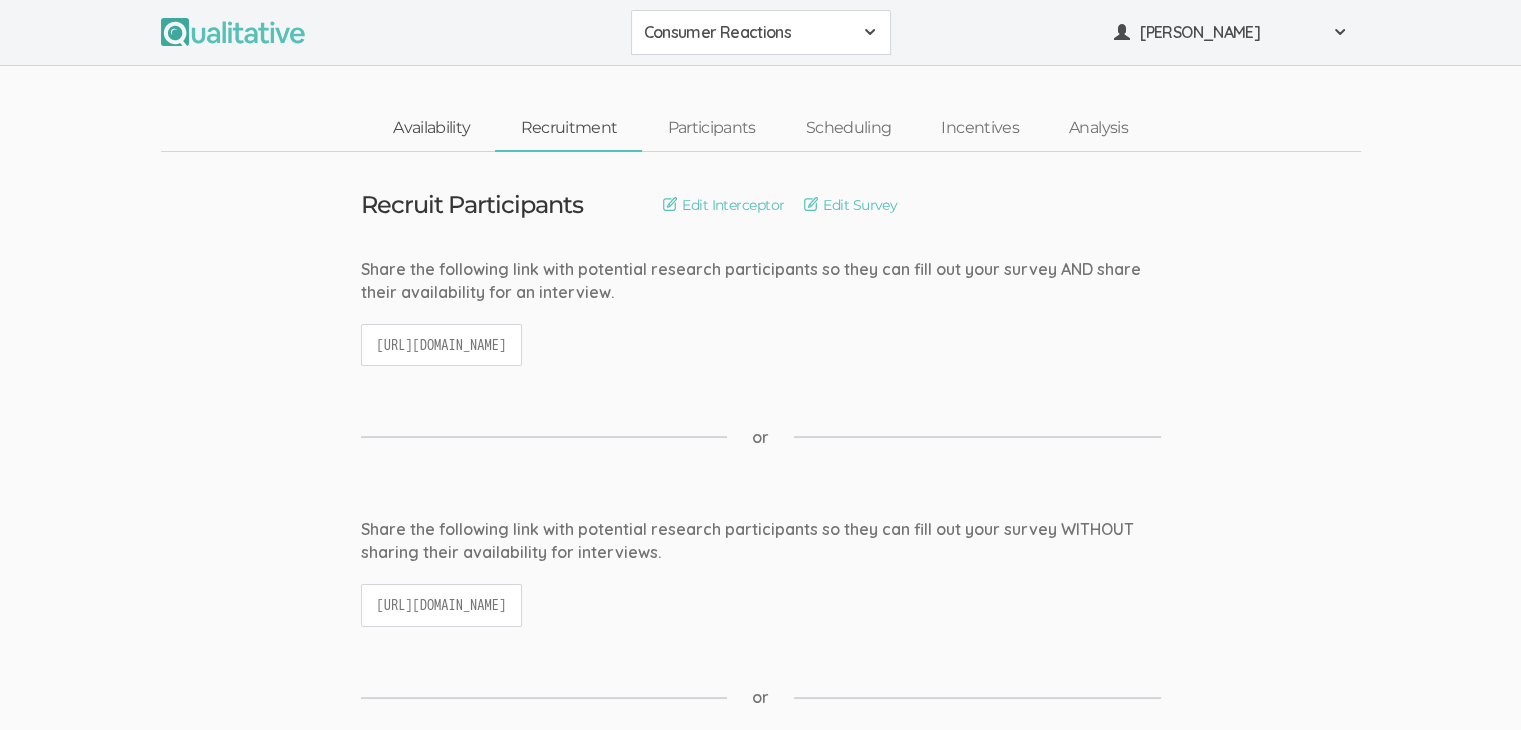 click on "Availability" at bounding box center (431, 128) 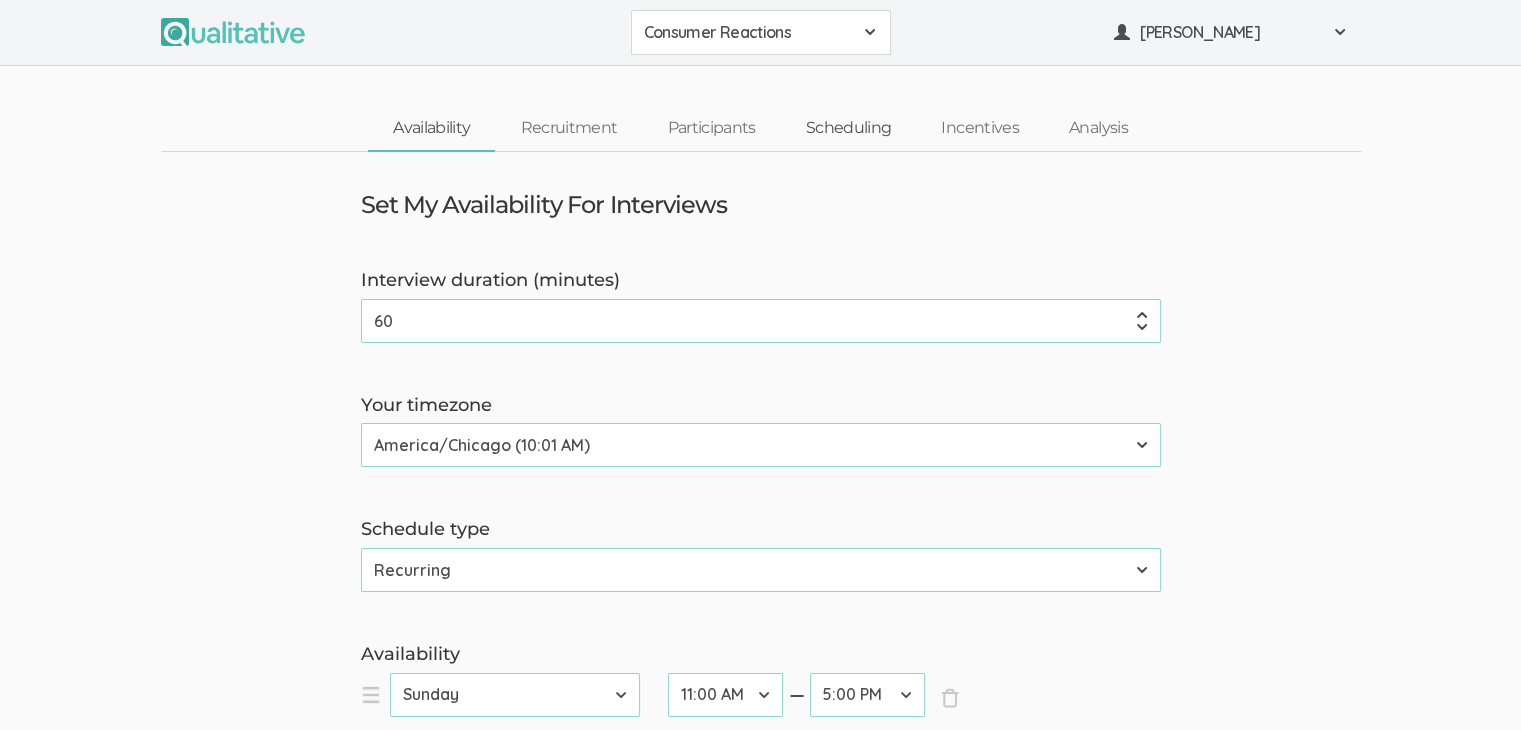 click on "Scheduling" at bounding box center (849, 128) 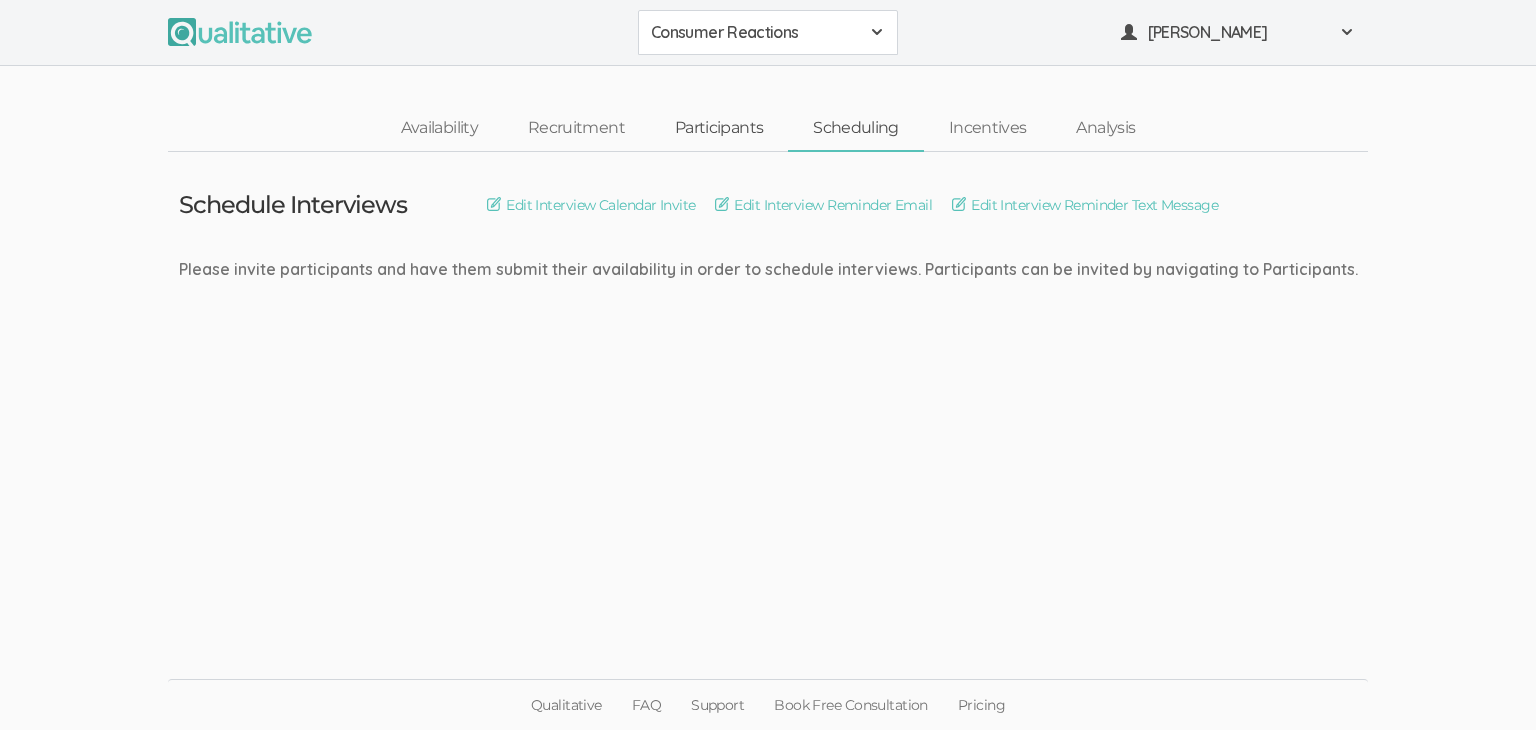 click on "Participants" at bounding box center [719, 128] 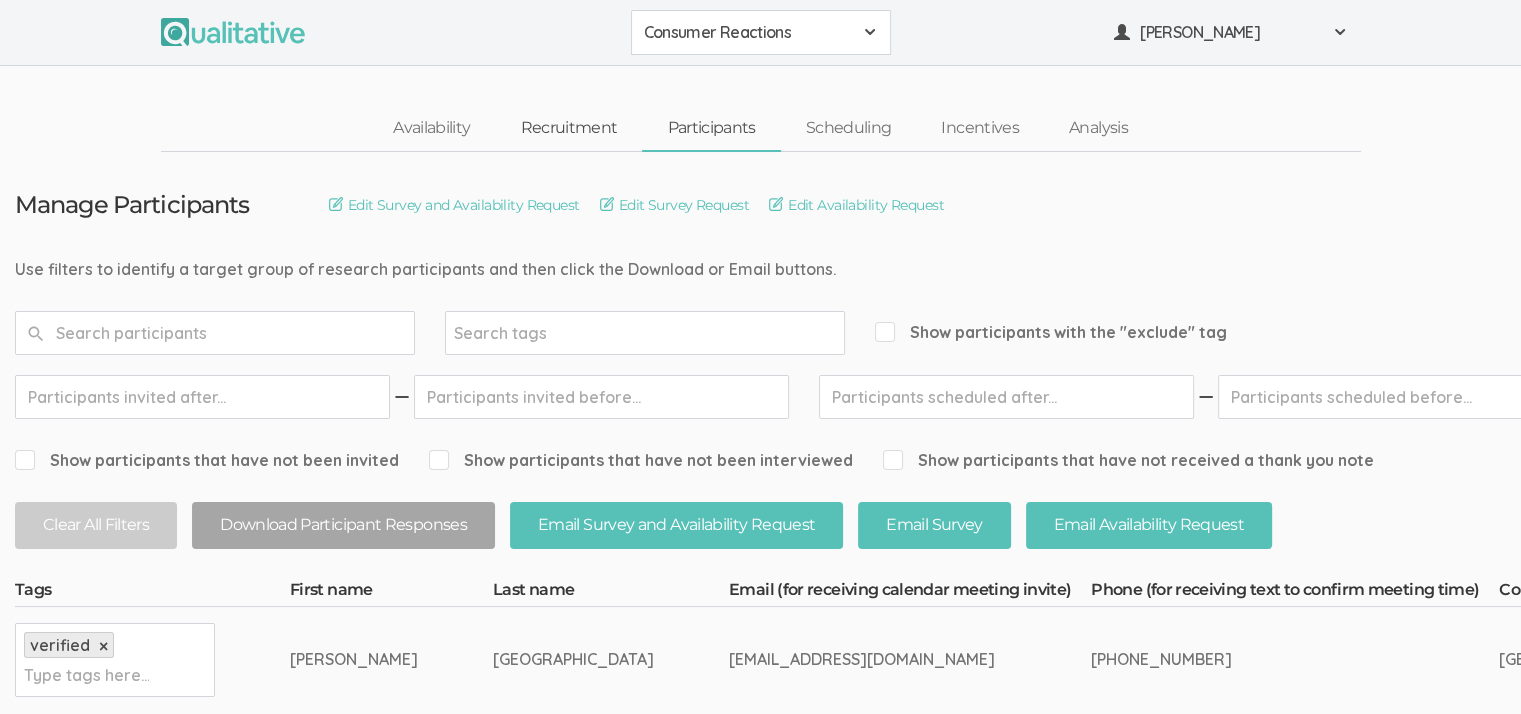 click on "Recruitment" at bounding box center [568, 128] 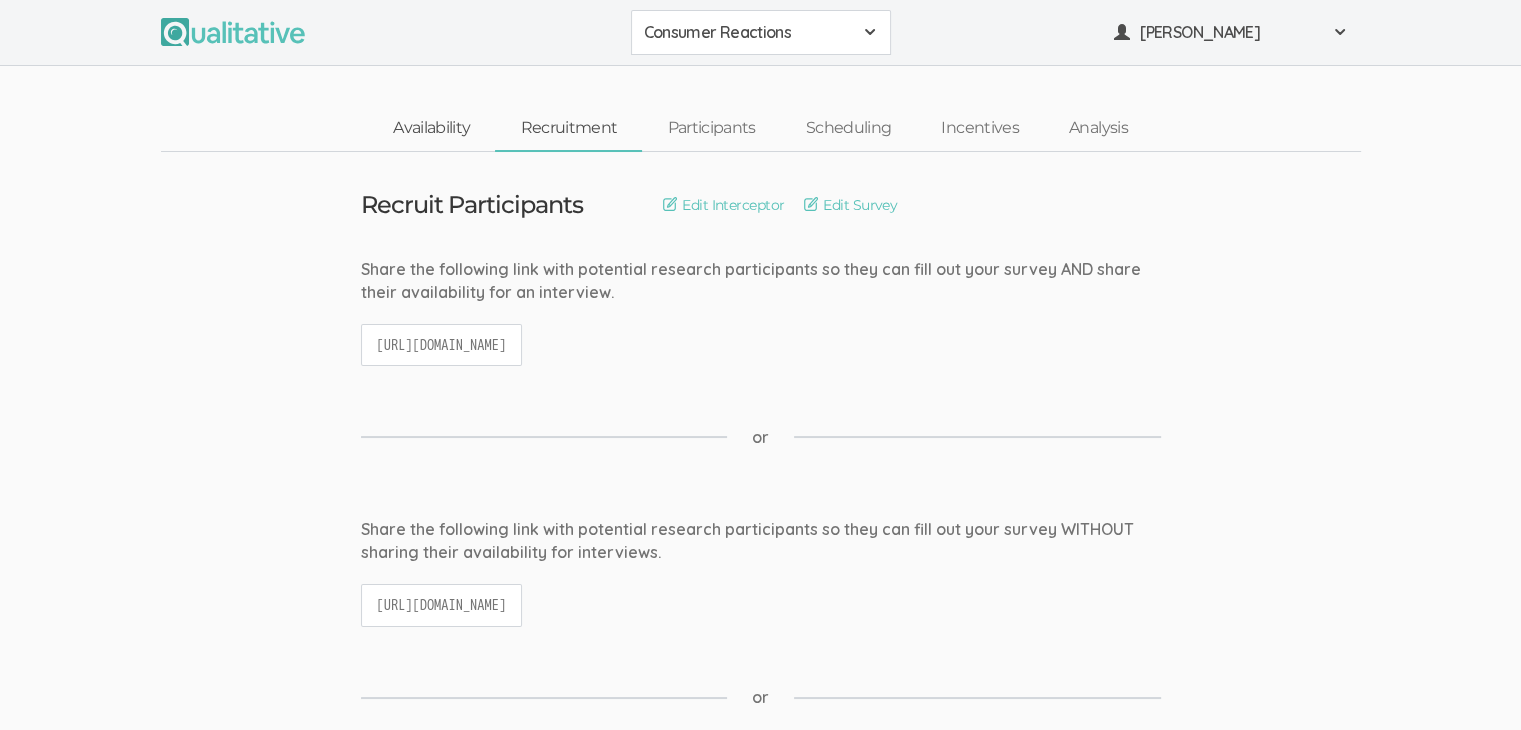 click on "Availability" at bounding box center (431, 128) 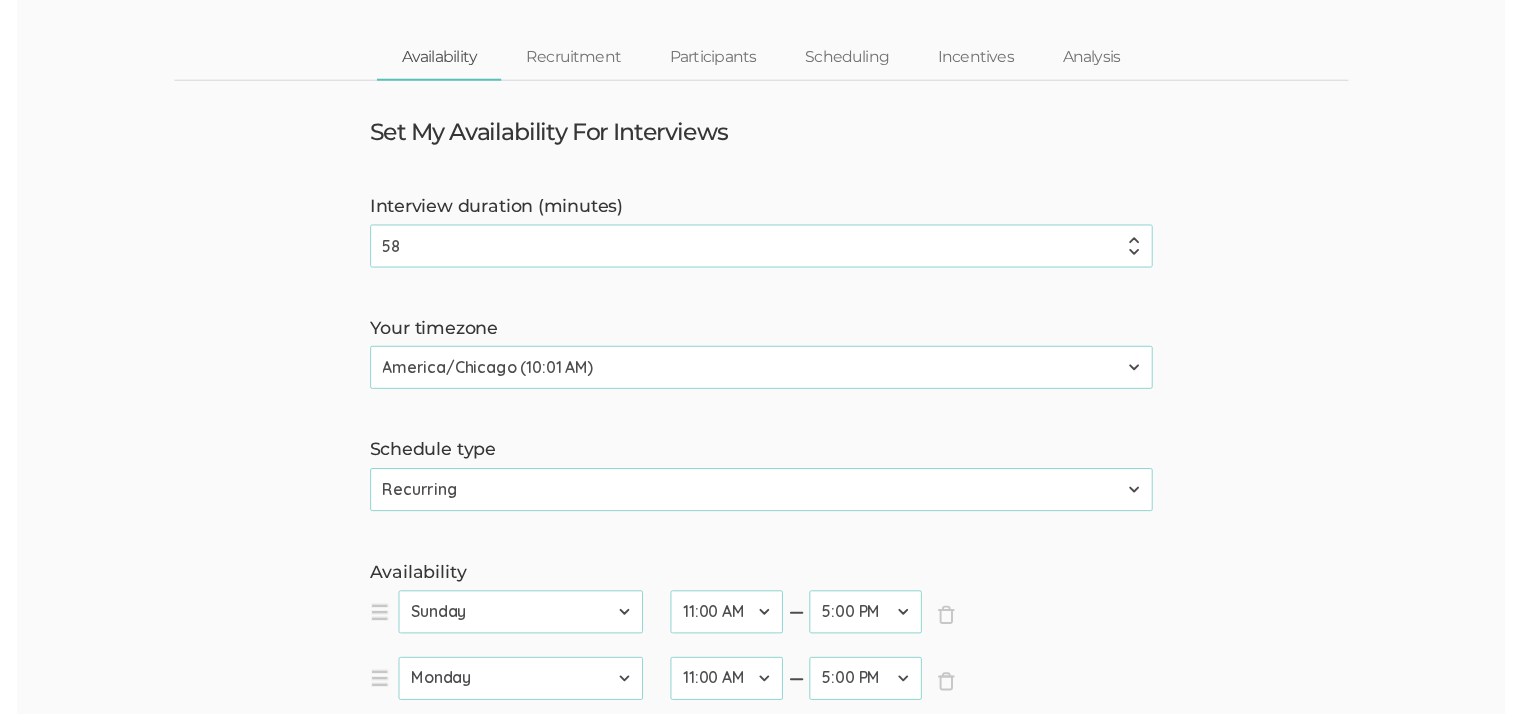 scroll, scrollTop: 0, scrollLeft: 0, axis: both 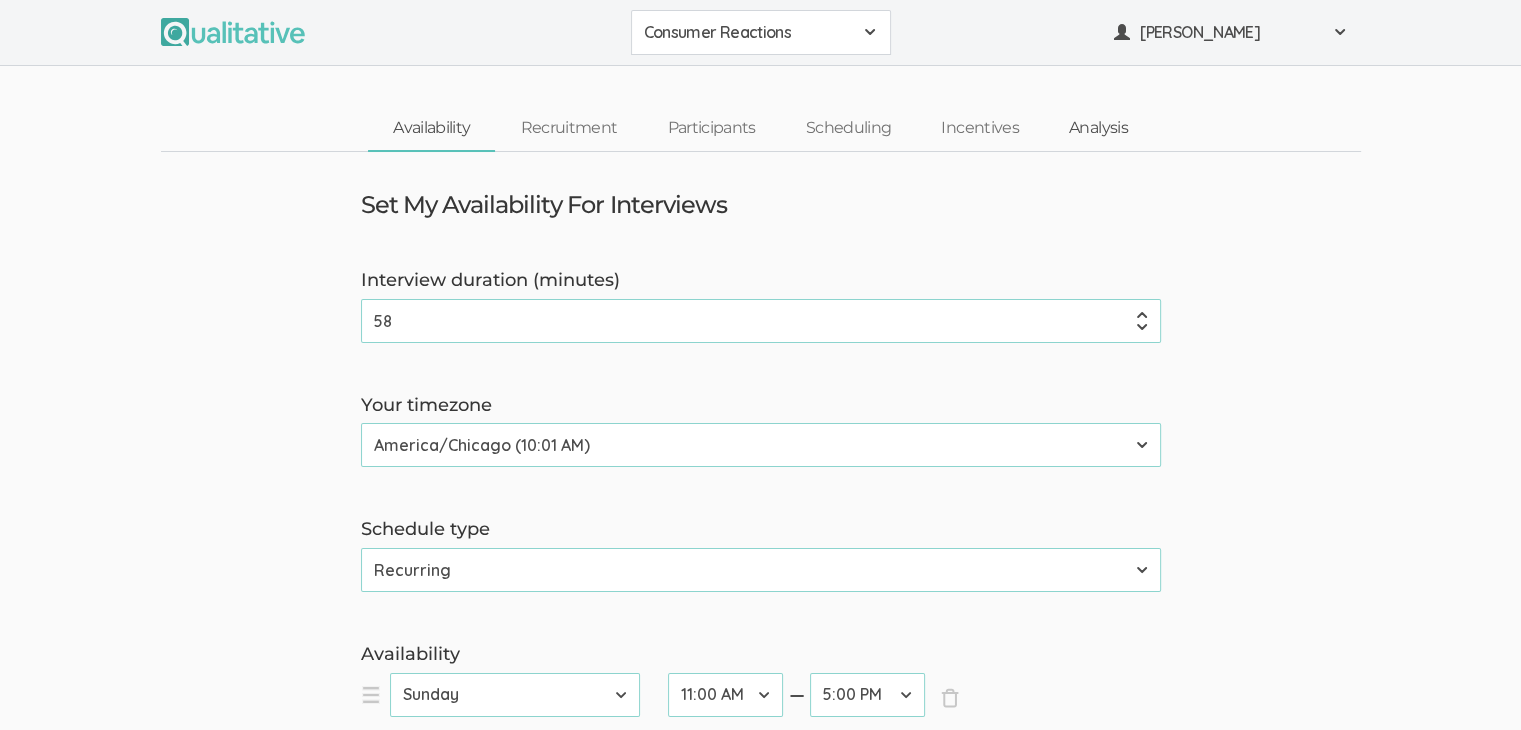 type on "58" 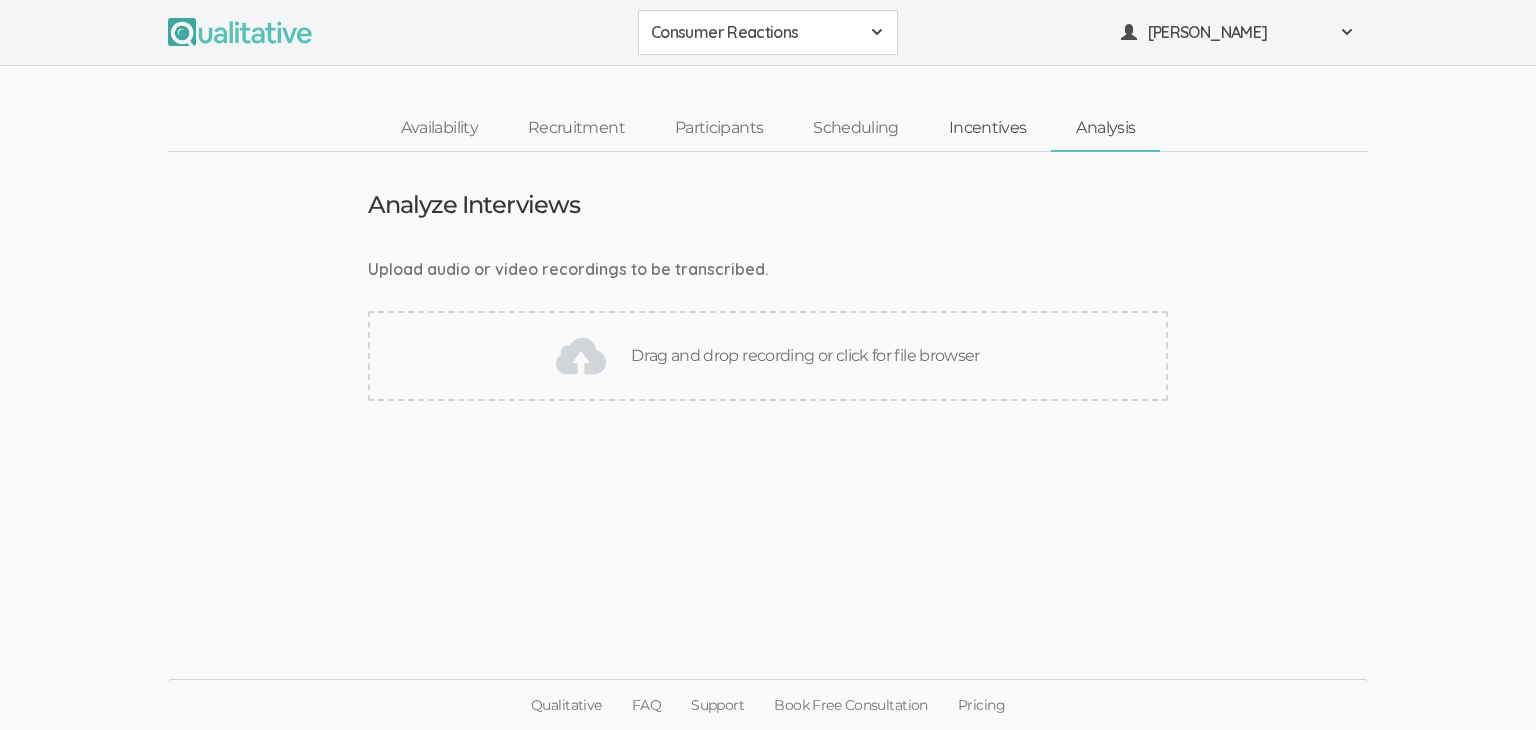 click on "Incentives" at bounding box center (988, 128) 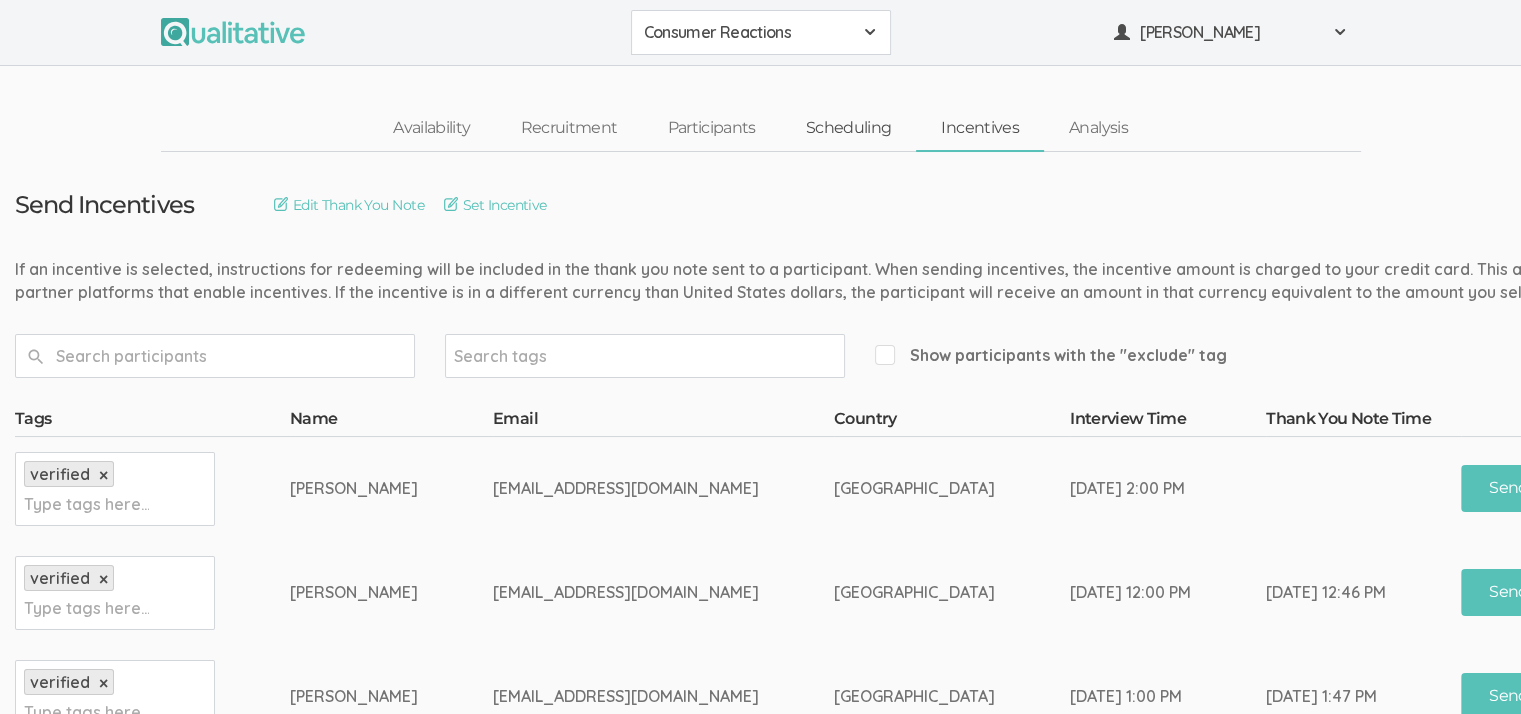 click on "Scheduling" at bounding box center (849, 128) 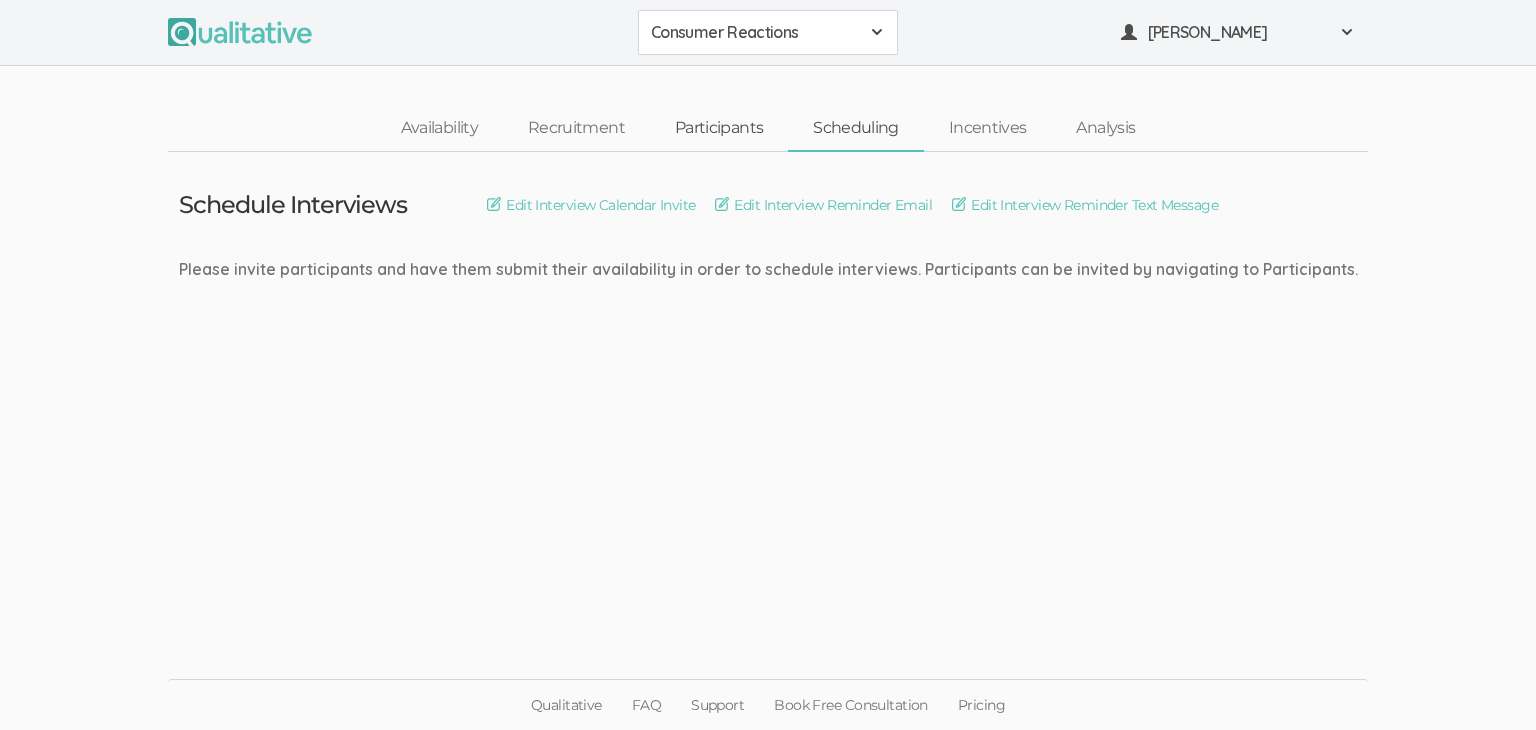 click on "Participants" at bounding box center [719, 128] 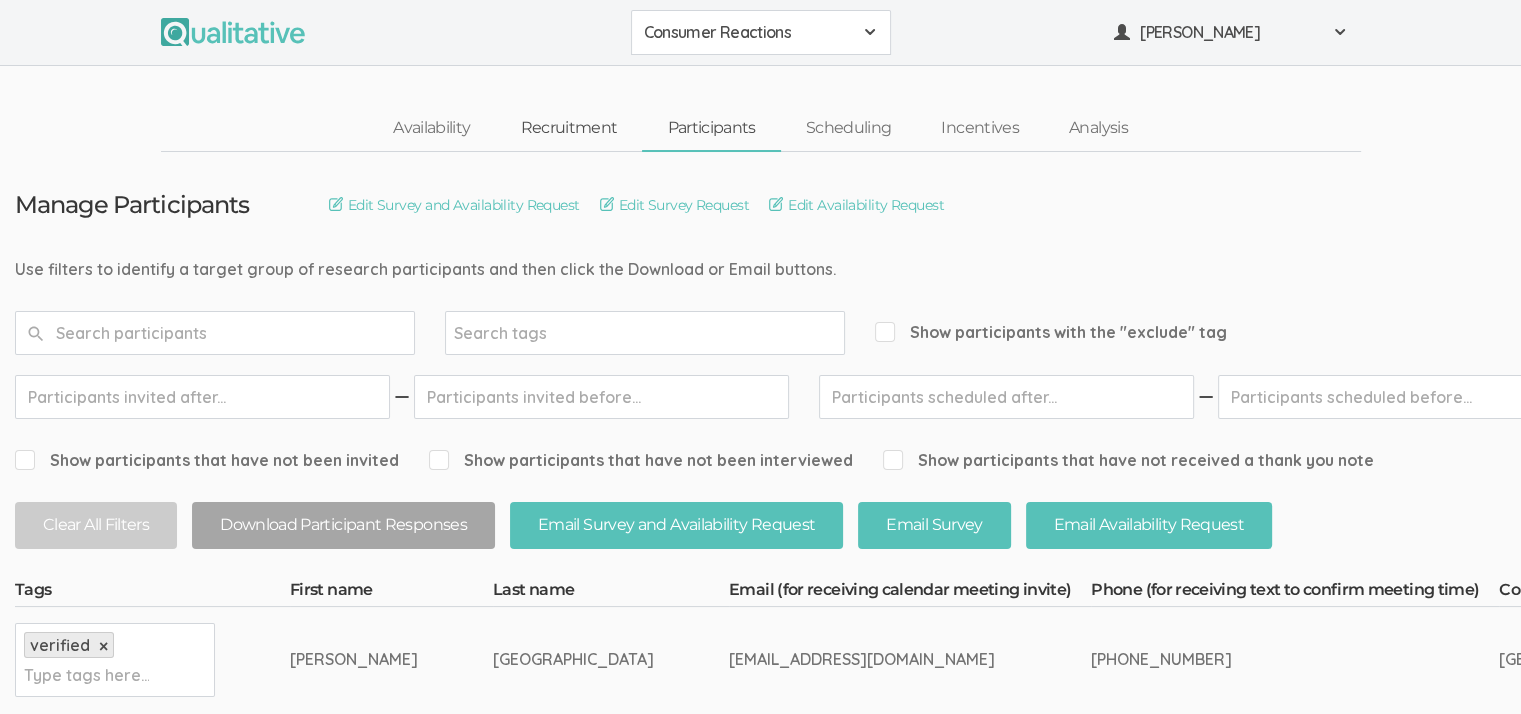 click on "Recruitment" at bounding box center (568, 128) 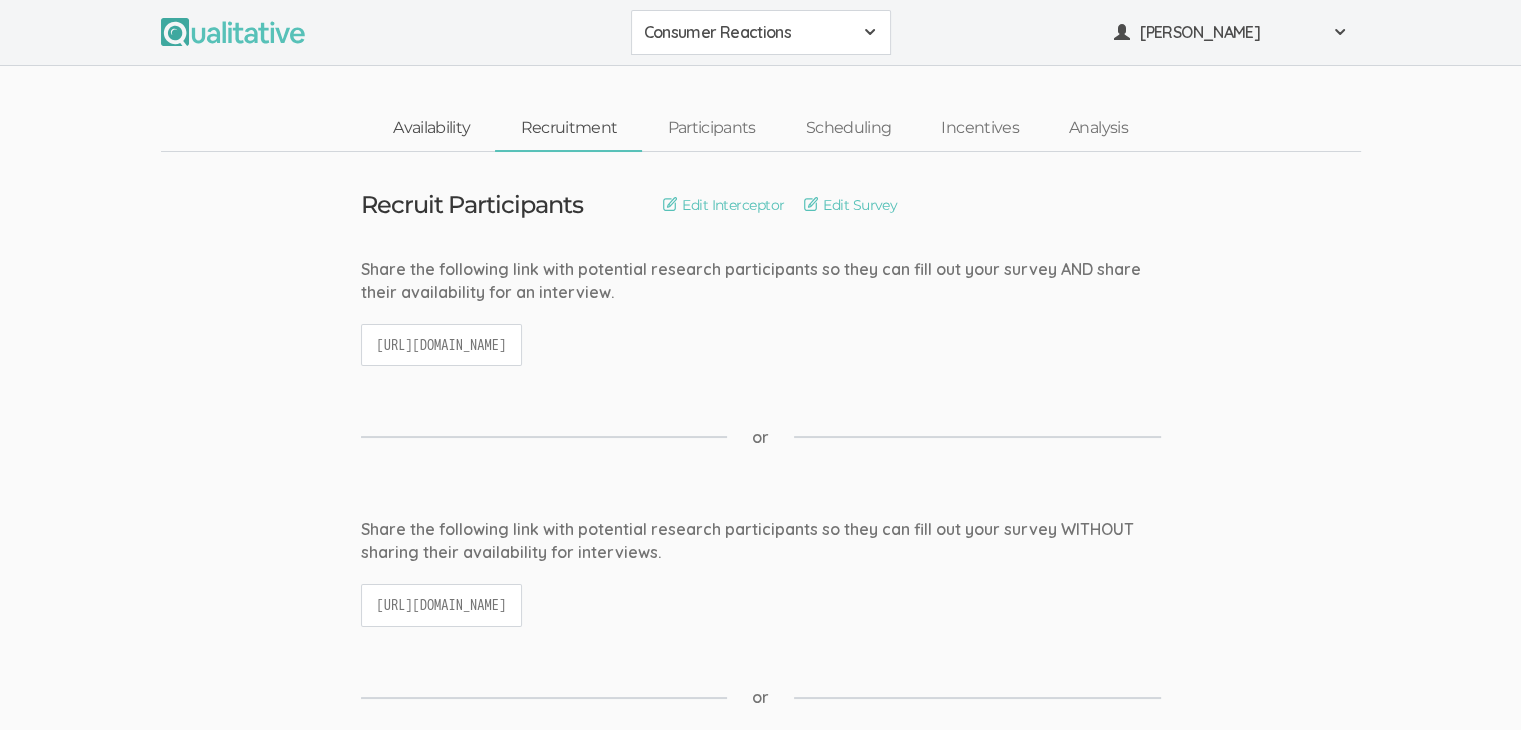 click on "Availability" at bounding box center (431, 128) 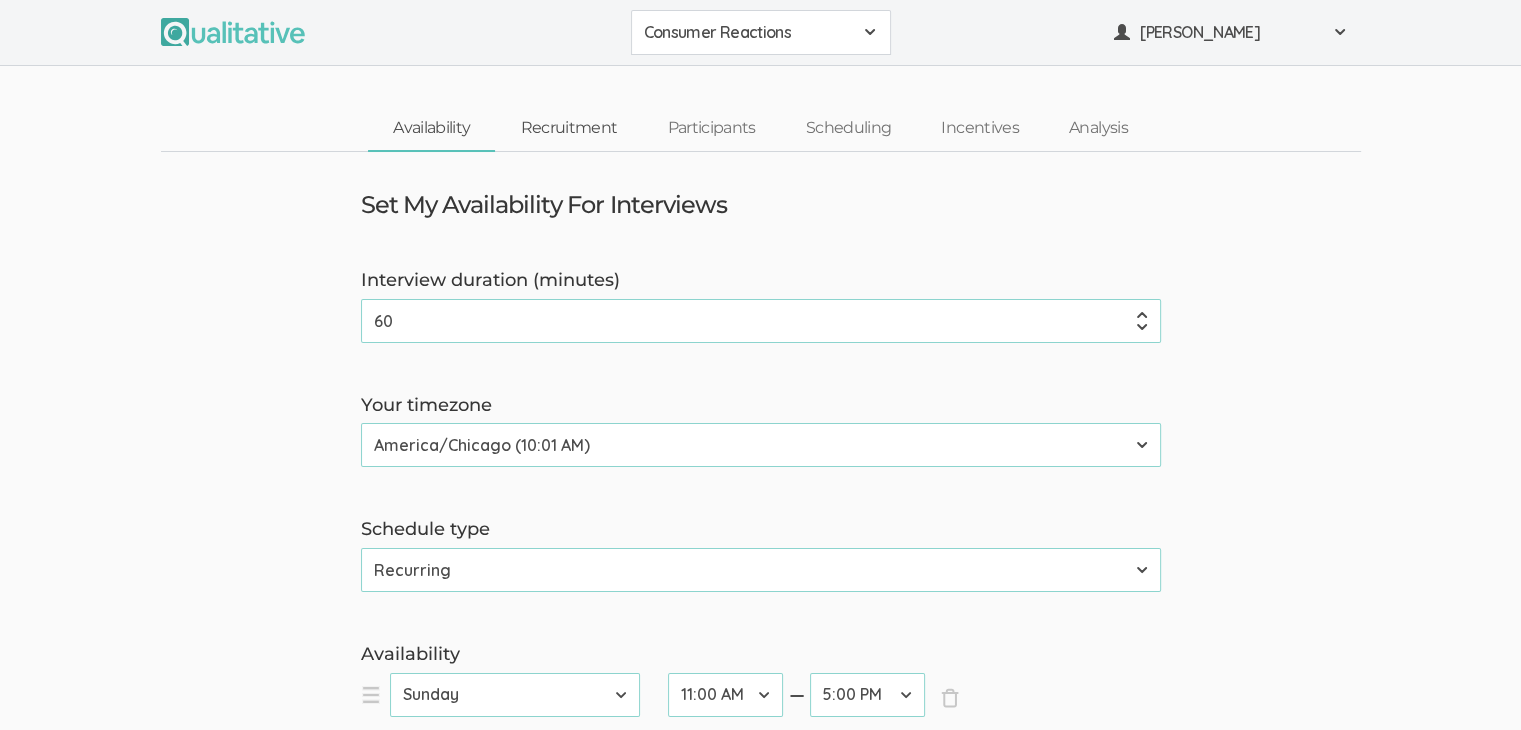 click on "Recruitment" at bounding box center (568, 128) 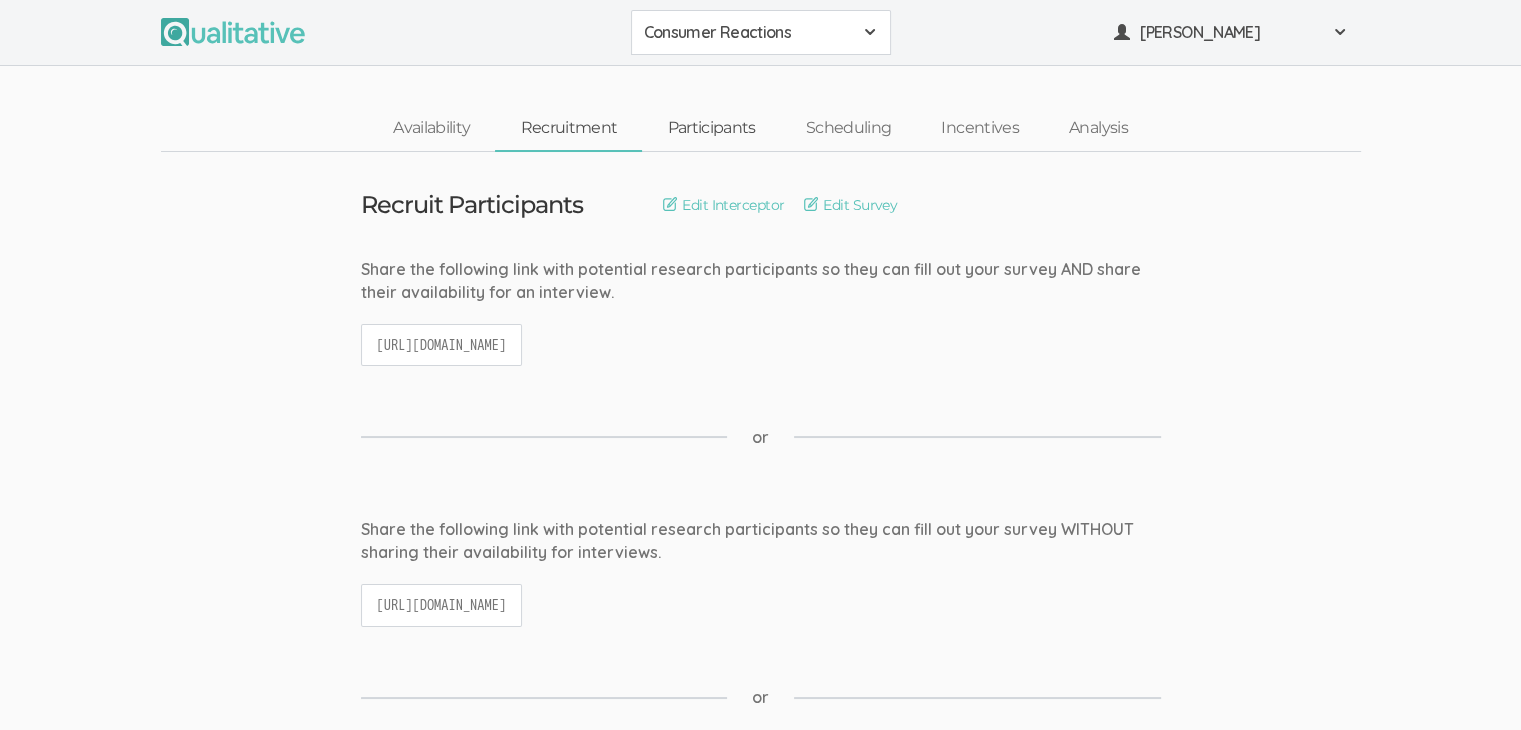 click on "Participants" at bounding box center (711, 128) 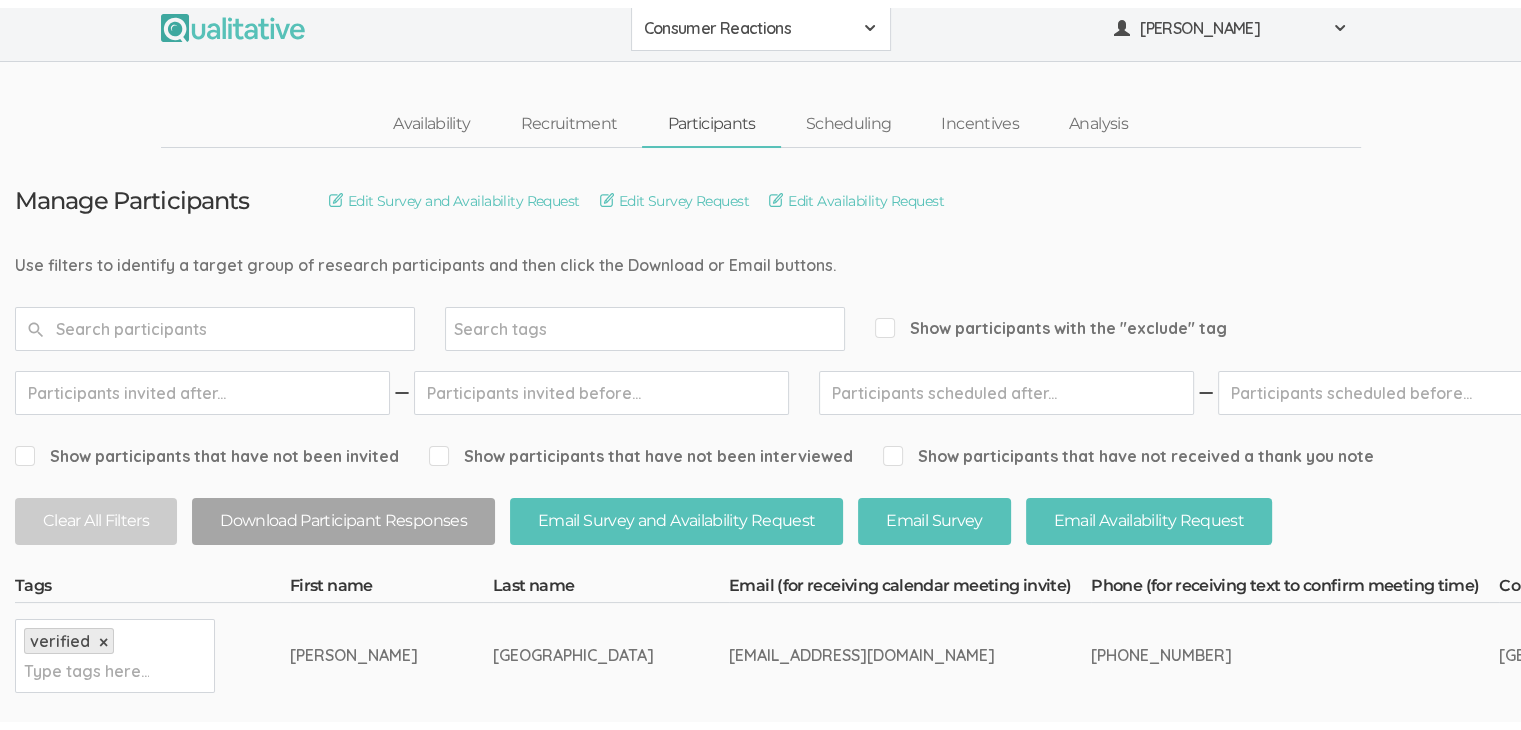 scroll, scrollTop: 0, scrollLeft: 0, axis: both 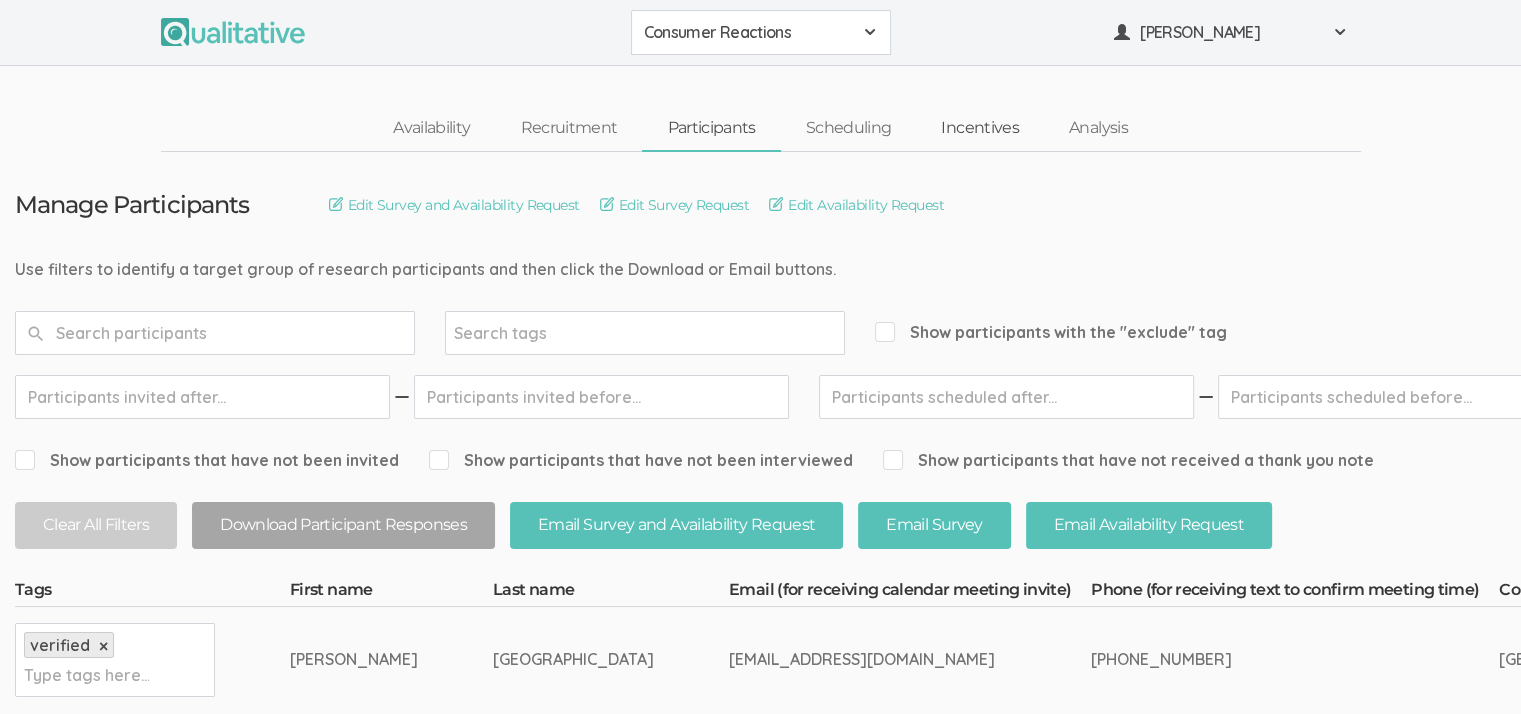 drag, startPoint x: 976, startPoint y: 133, endPoint x: 957, endPoint y: 129, distance: 19.416489 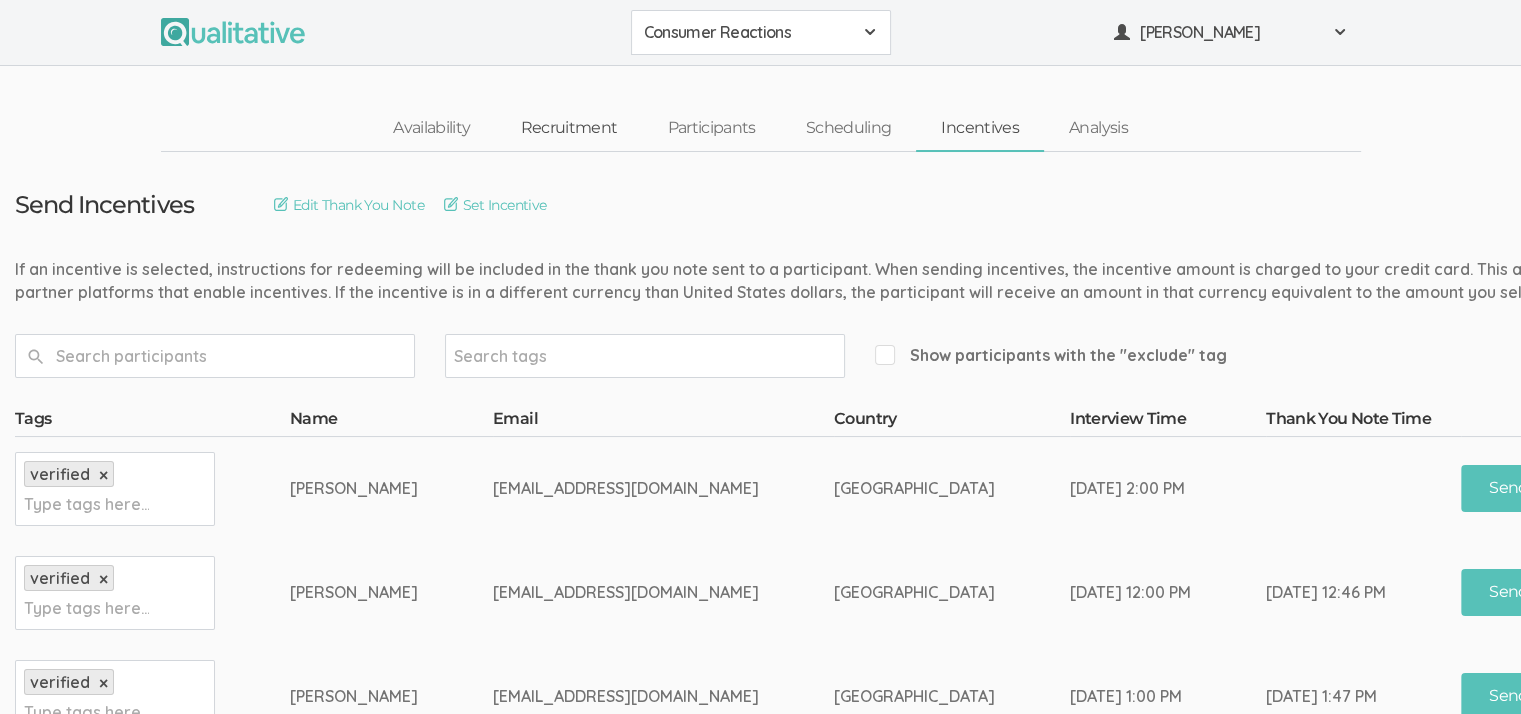 click on "Recruitment" at bounding box center (568, 128) 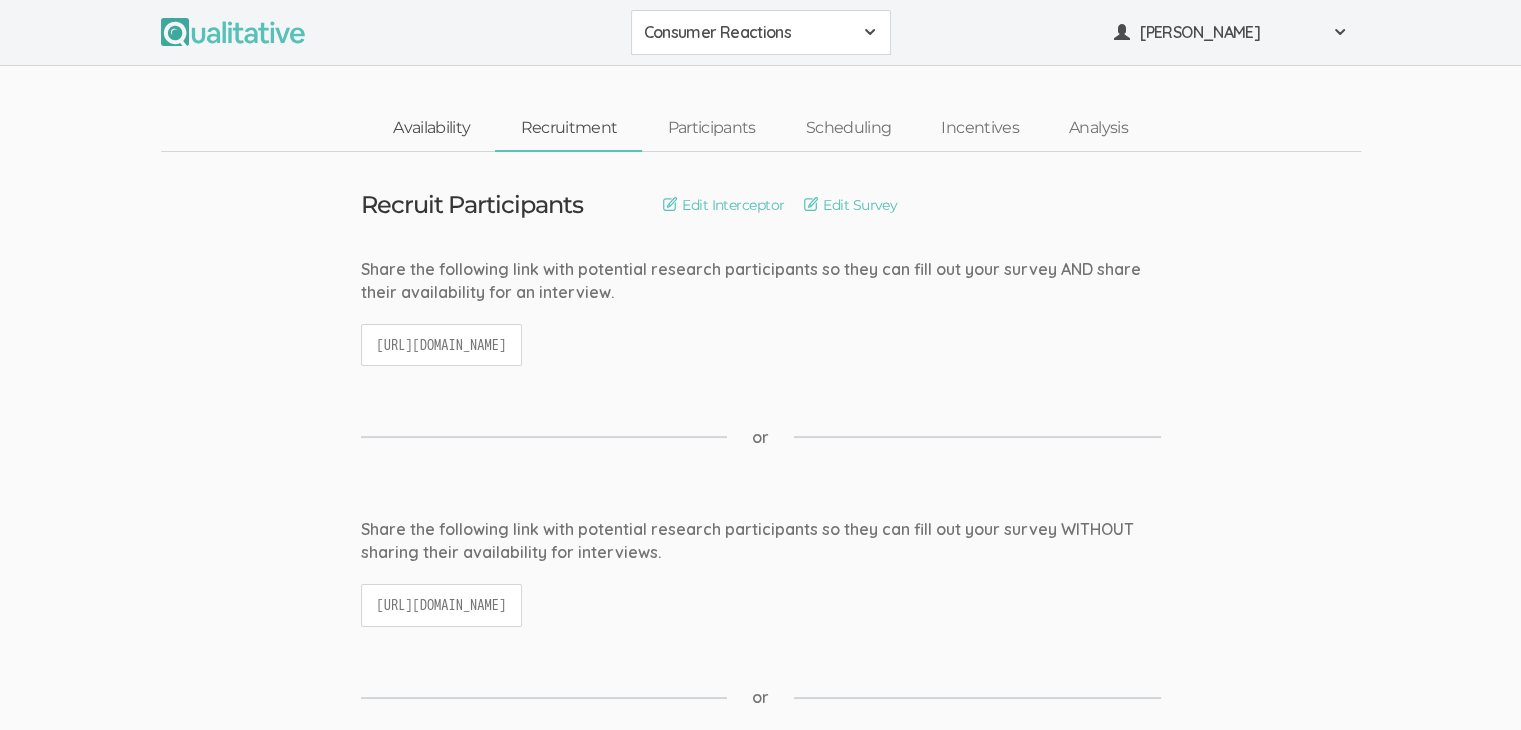 click on "Availability" at bounding box center [431, 128] 